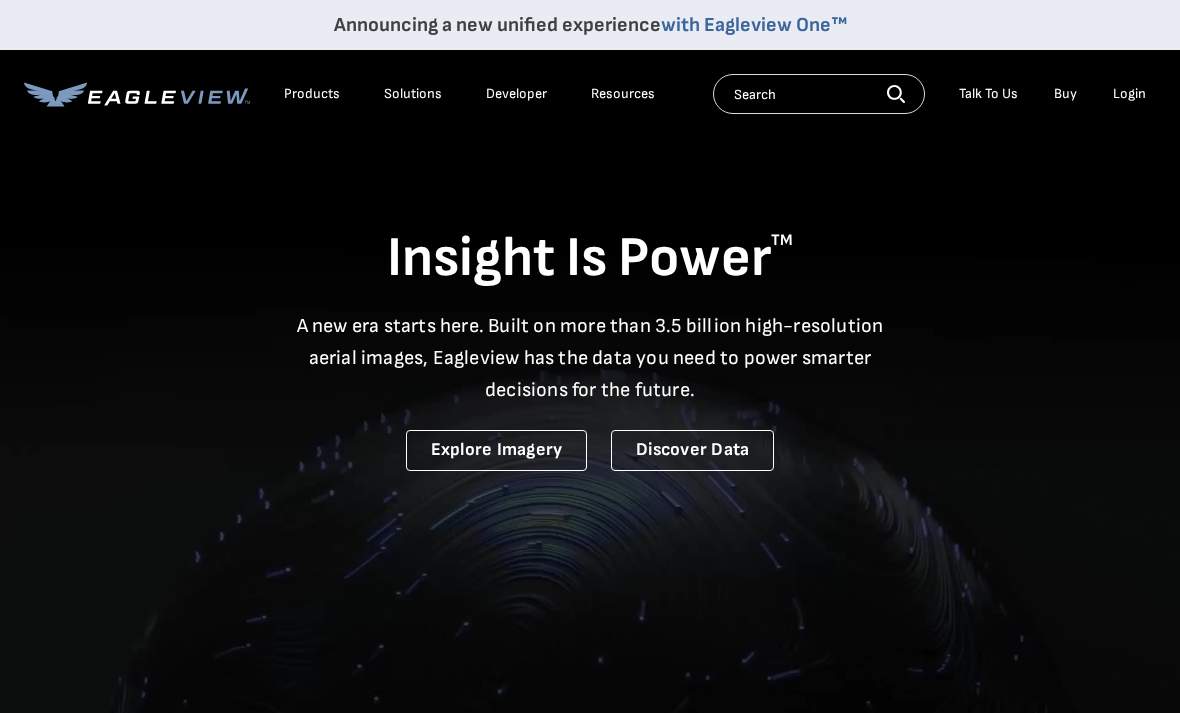 scroll, scrollTop: 0, scrollLeft: 0, axis: both 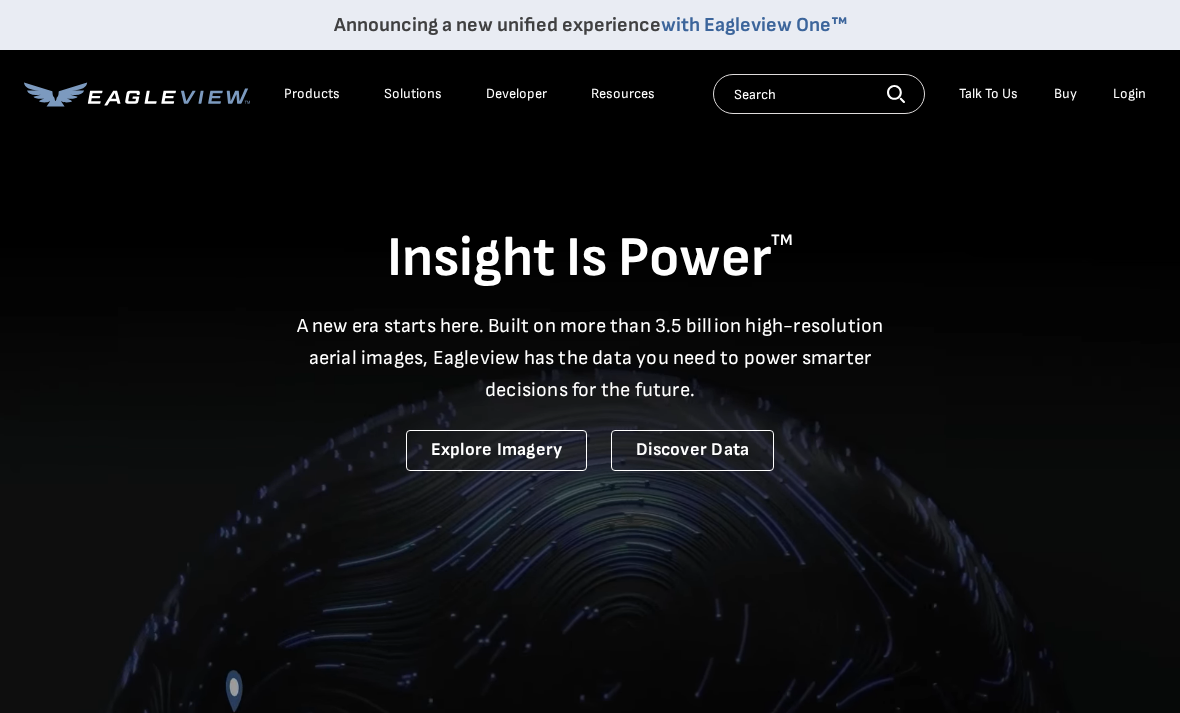 click on "Login" at bounding box center (1129, 94) 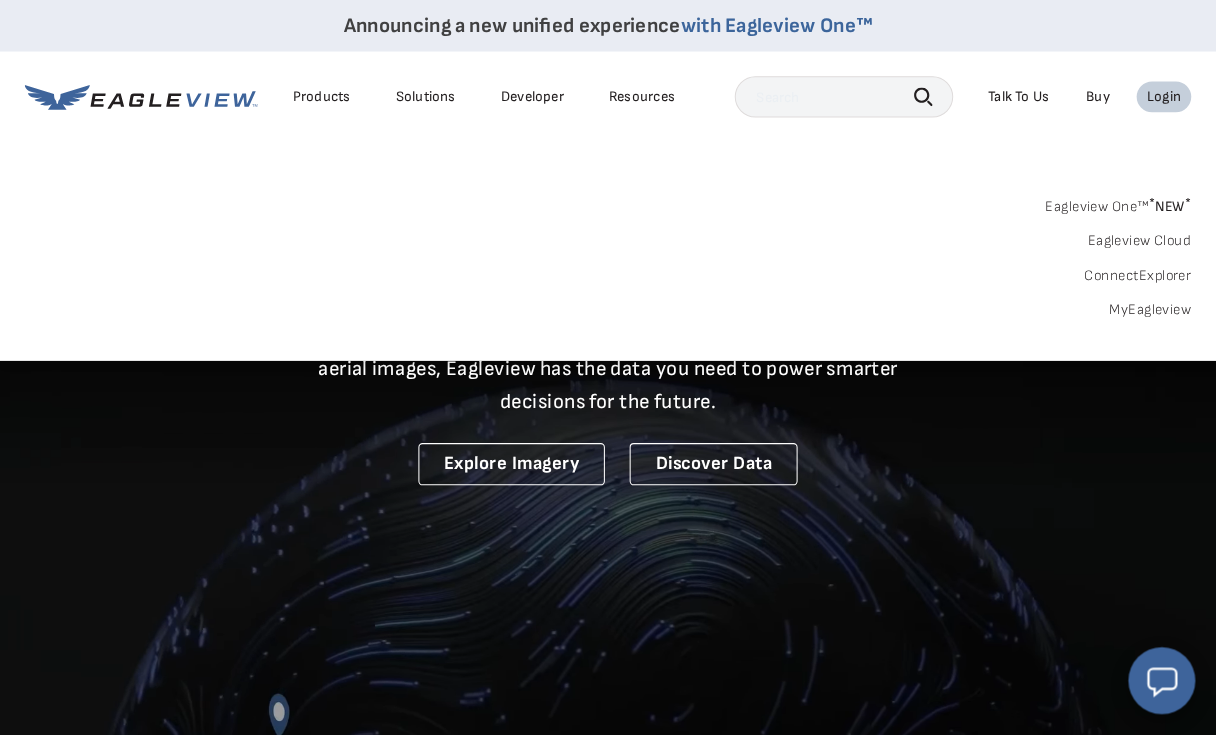 scroll, scrollTop: 3, scrollLeft: 0, axis: vertical 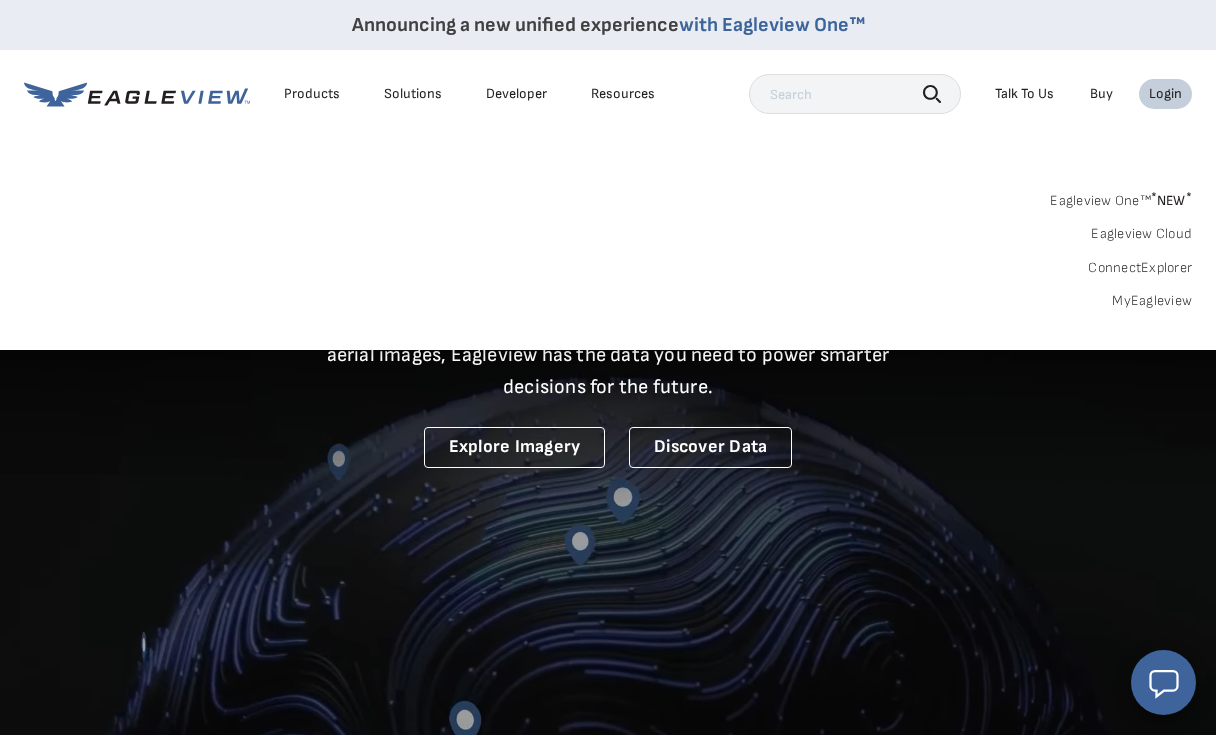 click on "MyEagleview" at bounding box center (1152, 301) 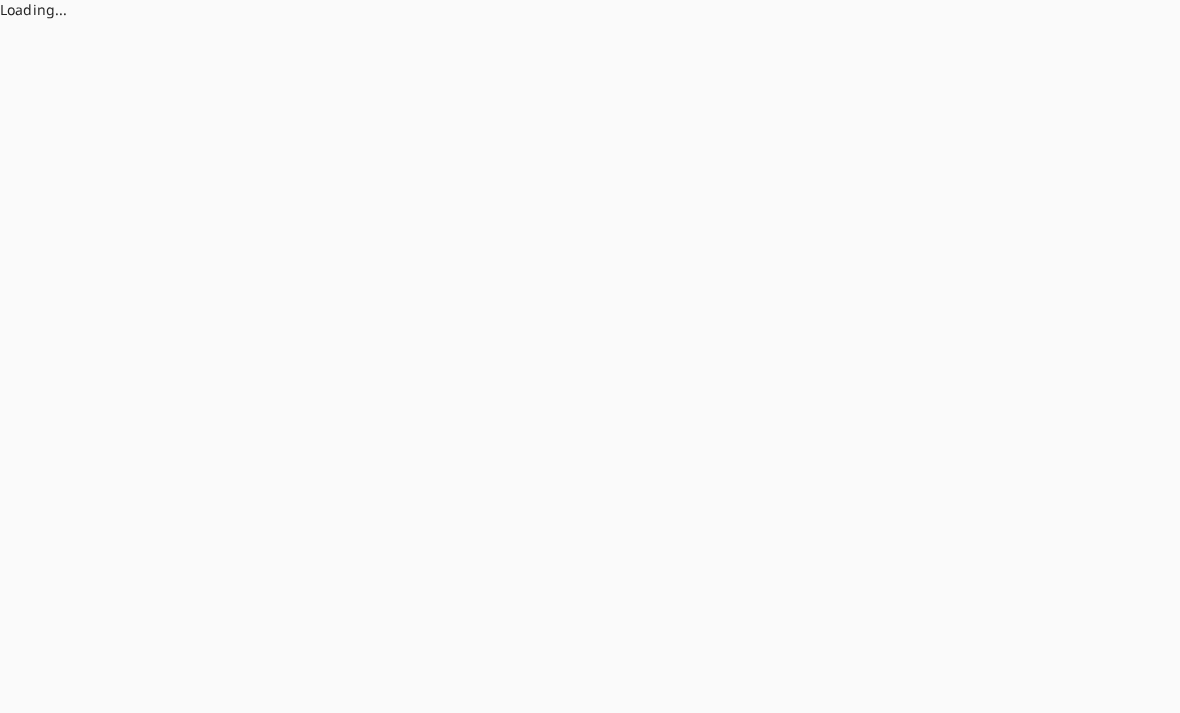 scroll, scrollTop: 0, scrollLeft: 0, axis: both 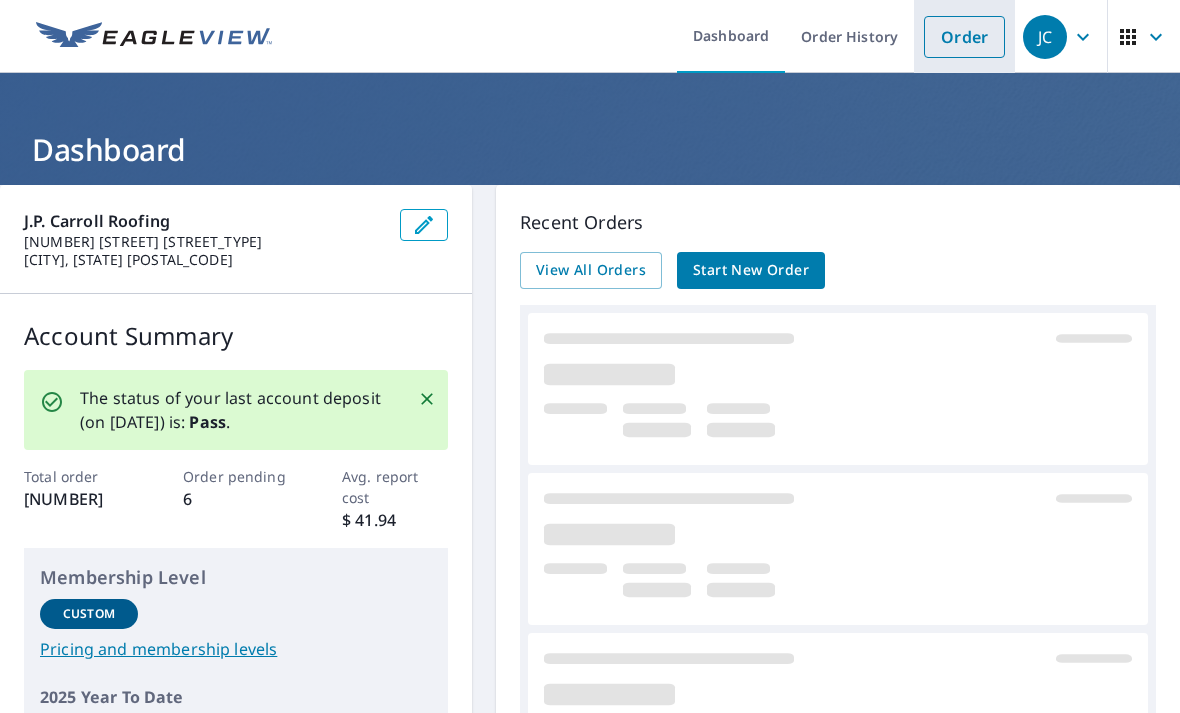 click on "Order" at bounding box center [964, 37] 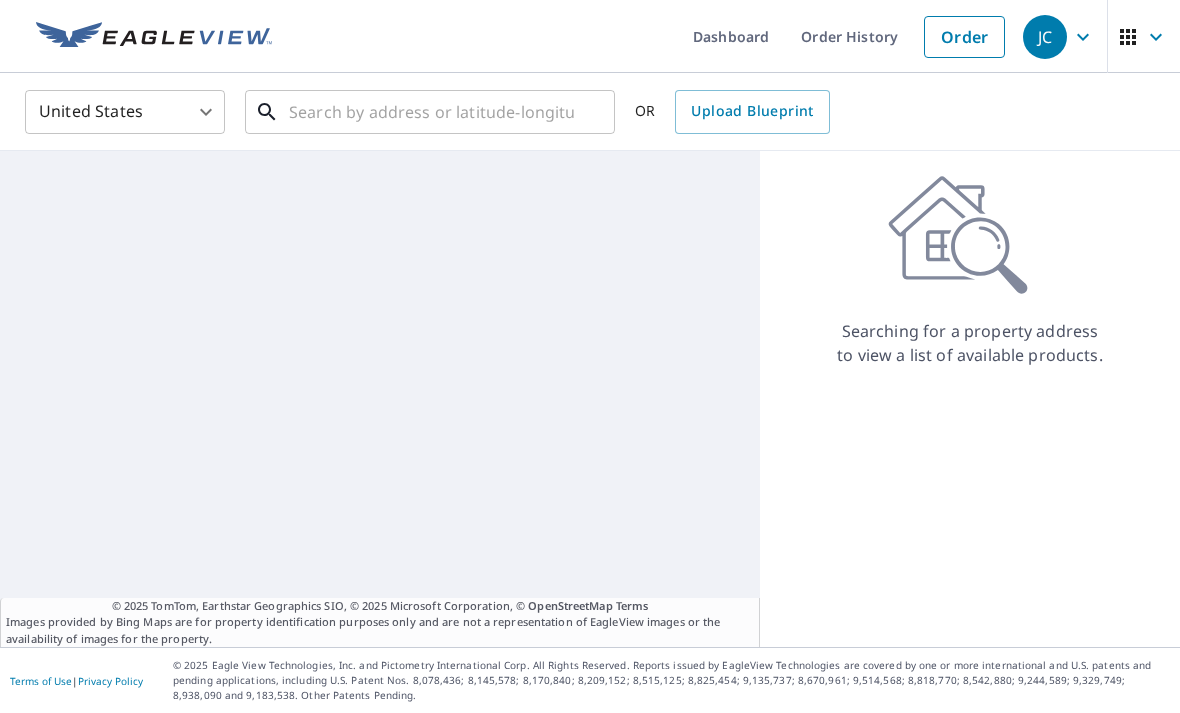 click at bounding box center (431, 112) 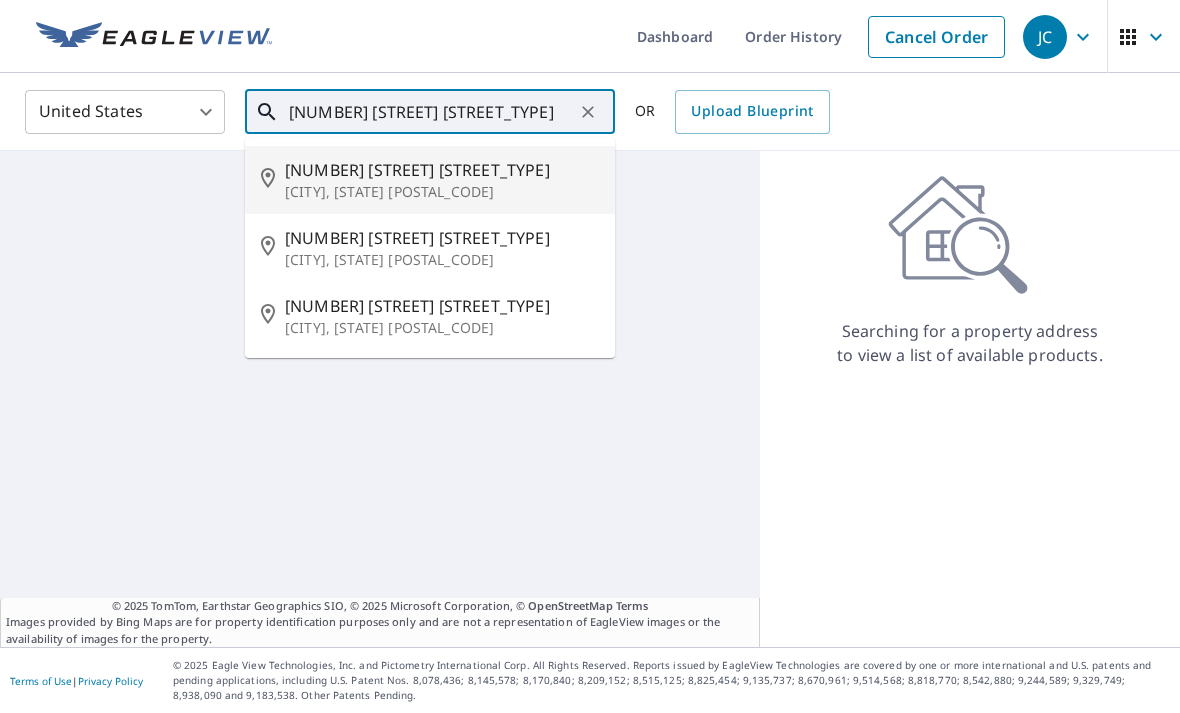 click on "[CITY], [STATE] [POSTAL_CODE]" at bounding box center [442, 192] 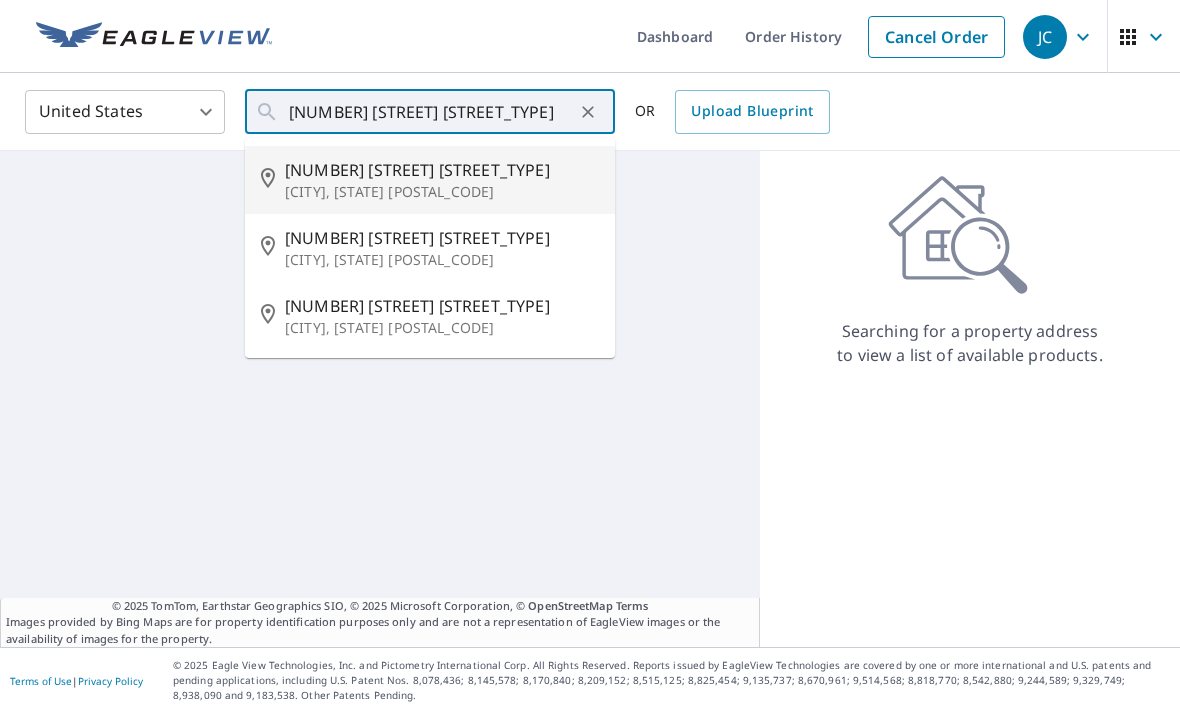 type on "[NUMBER] [STREET] [STREET_TYPE] [CITY], [STATE] [POSTAL_CODE]" 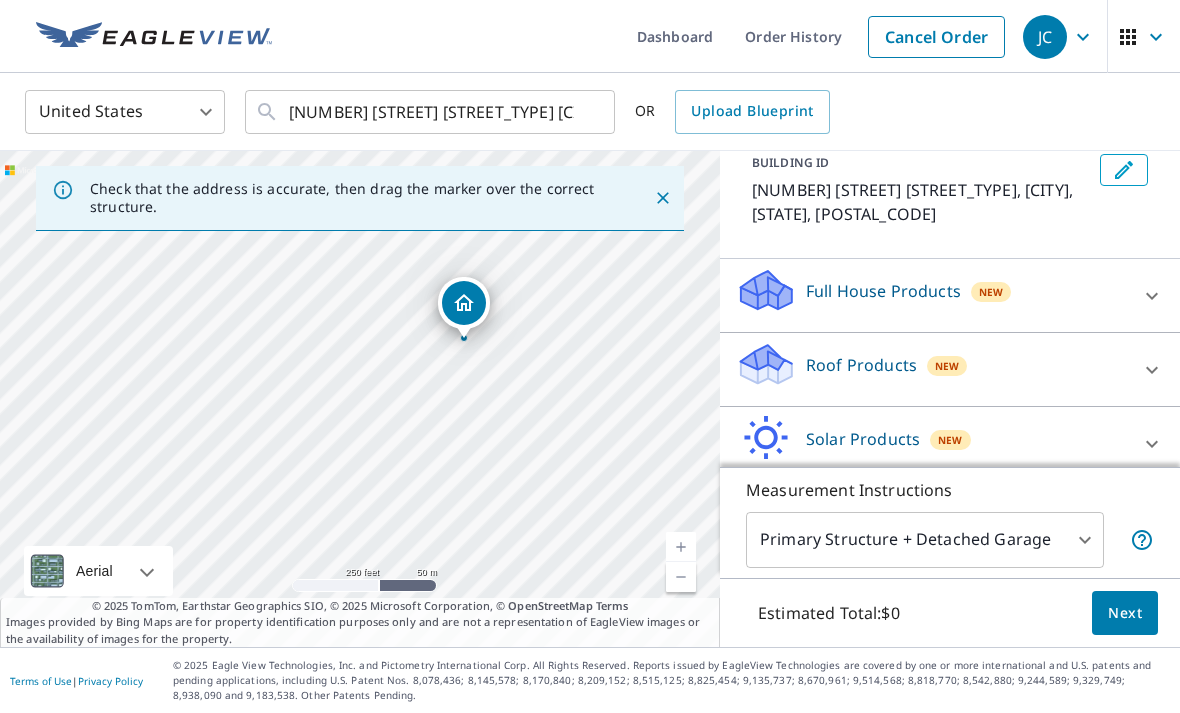 scroll, scrollTop: 123, scrollLeft: 0, axis: vertical 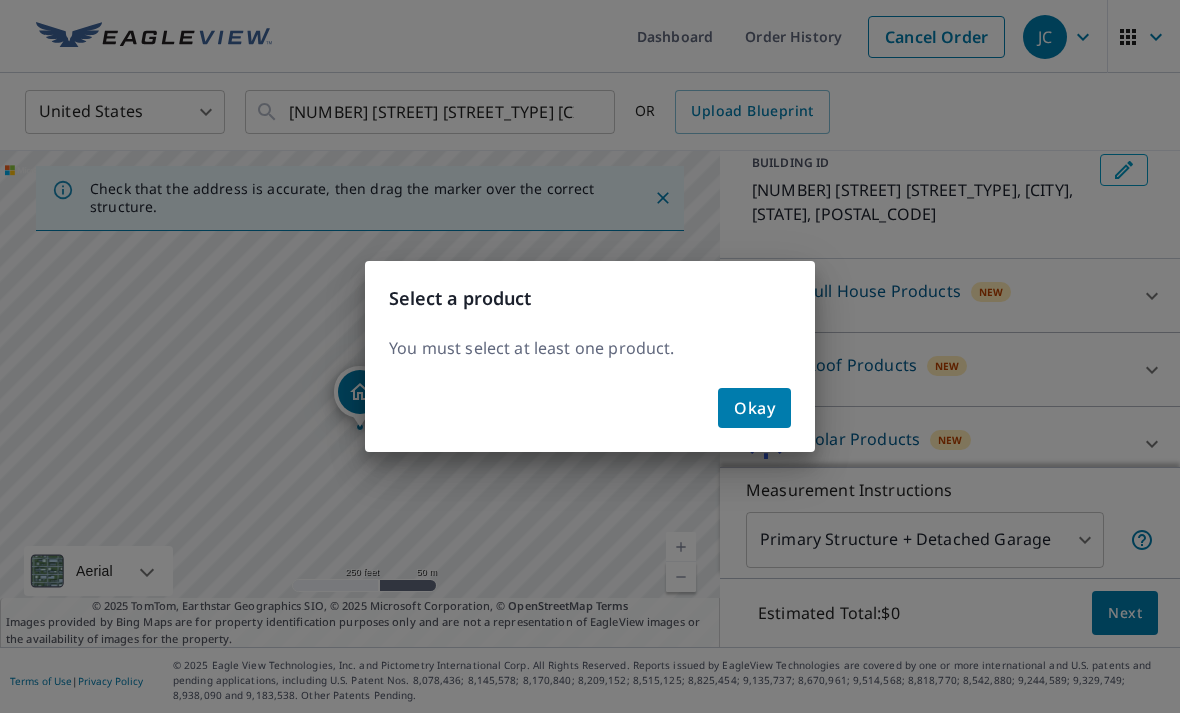 click on "Okay" at bounding box center (754, 408) 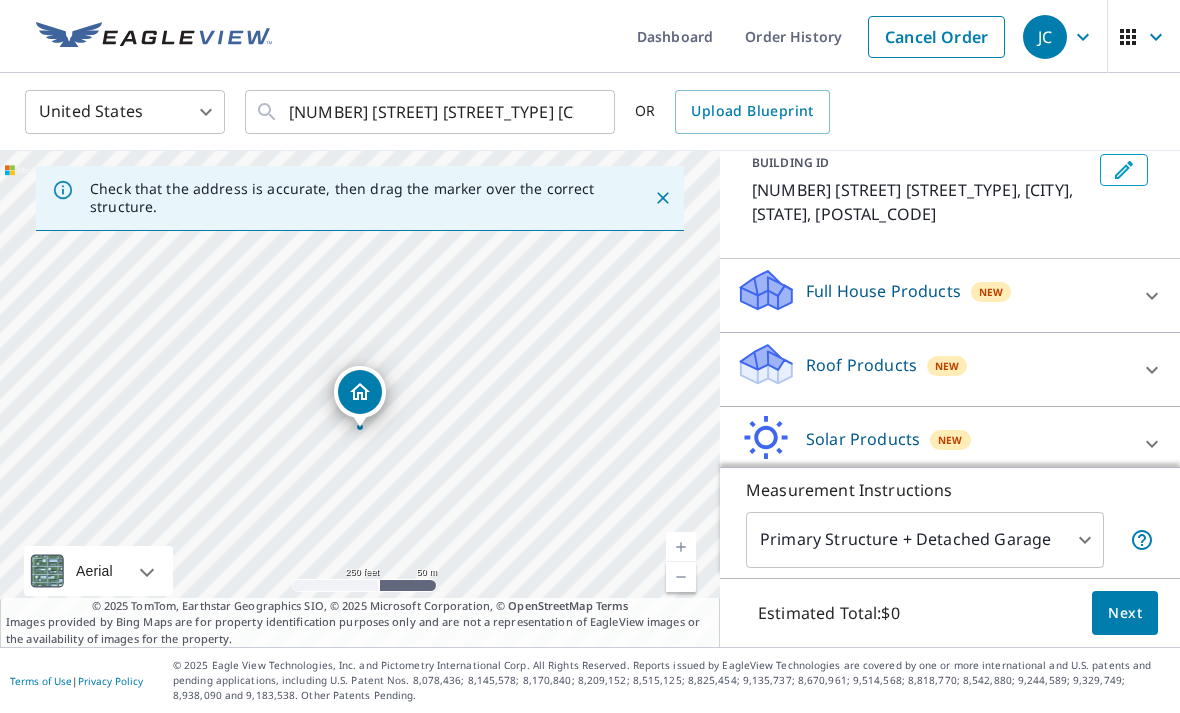 click on "Roof Products New" at bounding box center (932, 369) 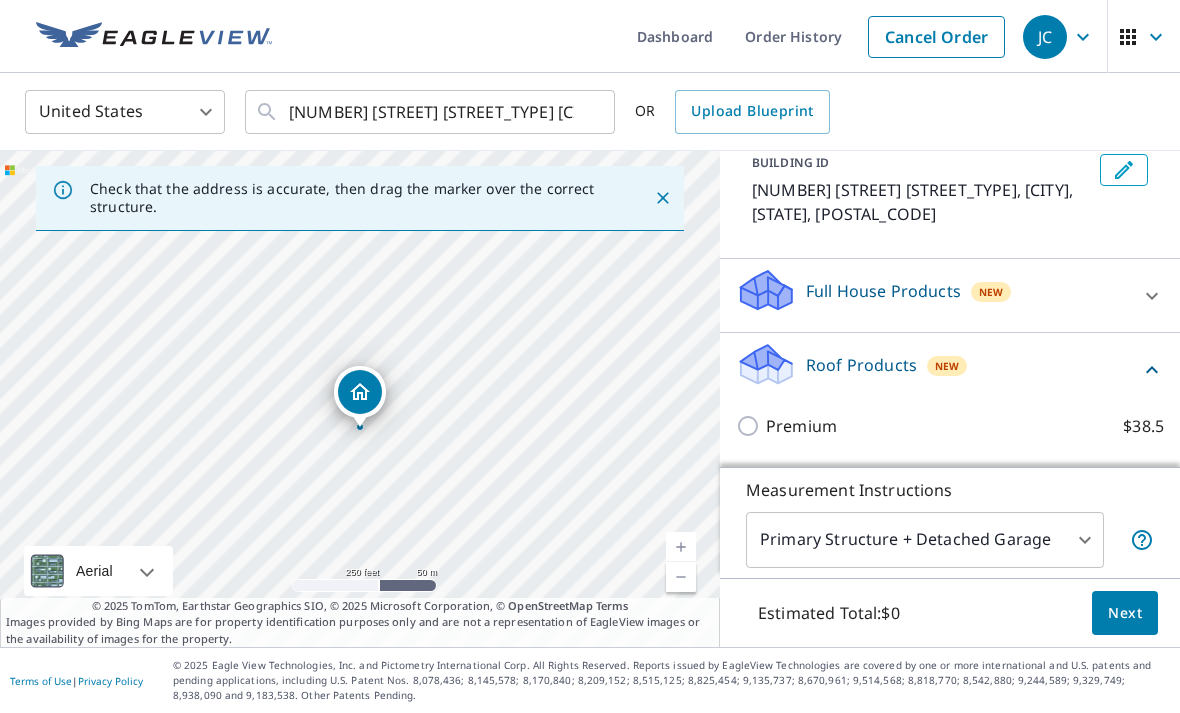 click on "Premium $38.5" at bounding box center [751, 426] 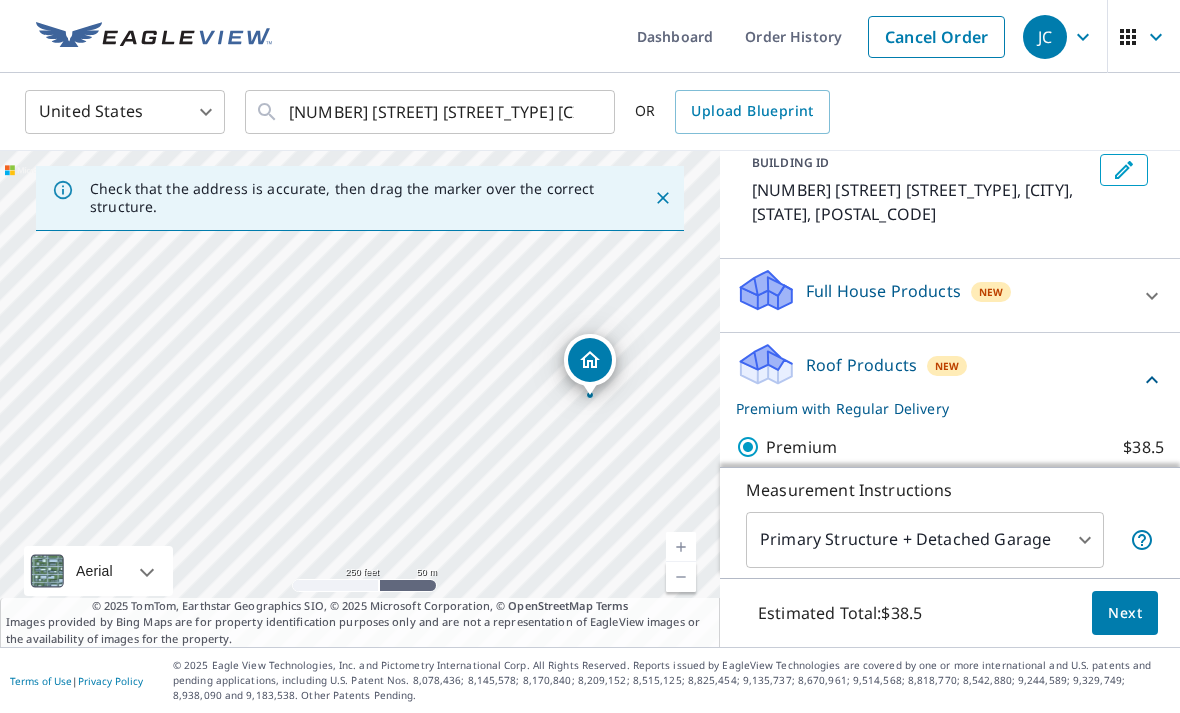 click on "JC JC
Dashboard Order History Cancel Order JC United States US ​ [NUMBER] [STREET] [STREET_TYPE] [CITY], [STATE] [POSTAL_CODE] ​ OR Upload Blueprint Check that the address is accurate, then drag the marker over the correct structure. [NUMBER] [STREET] [STREET_TYPE] [CITY], [STATE] [POSTAL_CODE] Aerial Road A standard road map Aerial A detailed look from above Labels Labels 250 feet 50 m © 2025 TomTom, © Vexcel Imaging, © 2025 Microsoft Corporation,  © OpenStreetMap Terms © 2025 TomTom, Earthstar Geographics SIO, © 2025 Microsoft Corporation, ©   OpenStreetMap   Terms Images provided by Bing Maps are for property identification purposes only and are not a representation of EagleView images or the availability of images for the property. PROPERTY TYPE Residential Commercial Multi-Family This is a complex BUILDING ID [NUMBER] [STREET] [STREET_TYPE], [CITY], [STATE], [POSTAL_CODE] Full House Products New Full House™ $90 Roof Products New Premium with Regular Delivery Premium $38.5 Delivery Regular $0 8 ​ Standard $38.5 Gutter $12 Bid Perfect™ $16.2 New $45 $75" at bounding box center [590, 356] 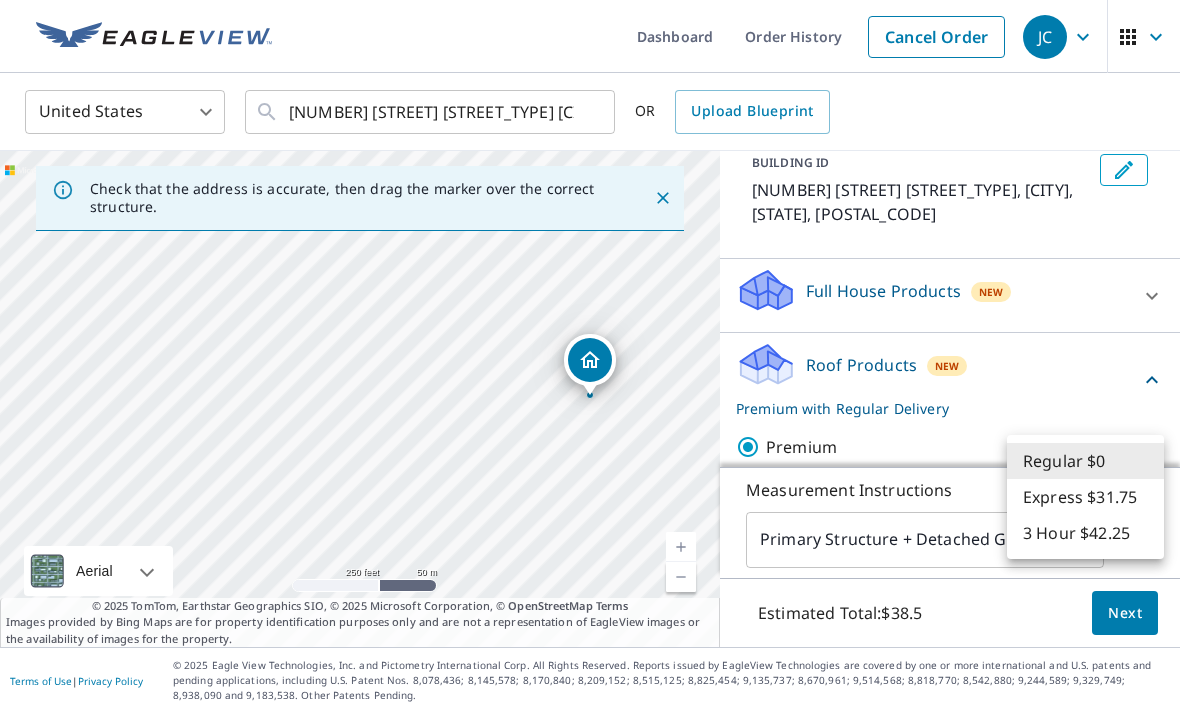 click on "Express $31.75" at bounding box center [1085, 497] 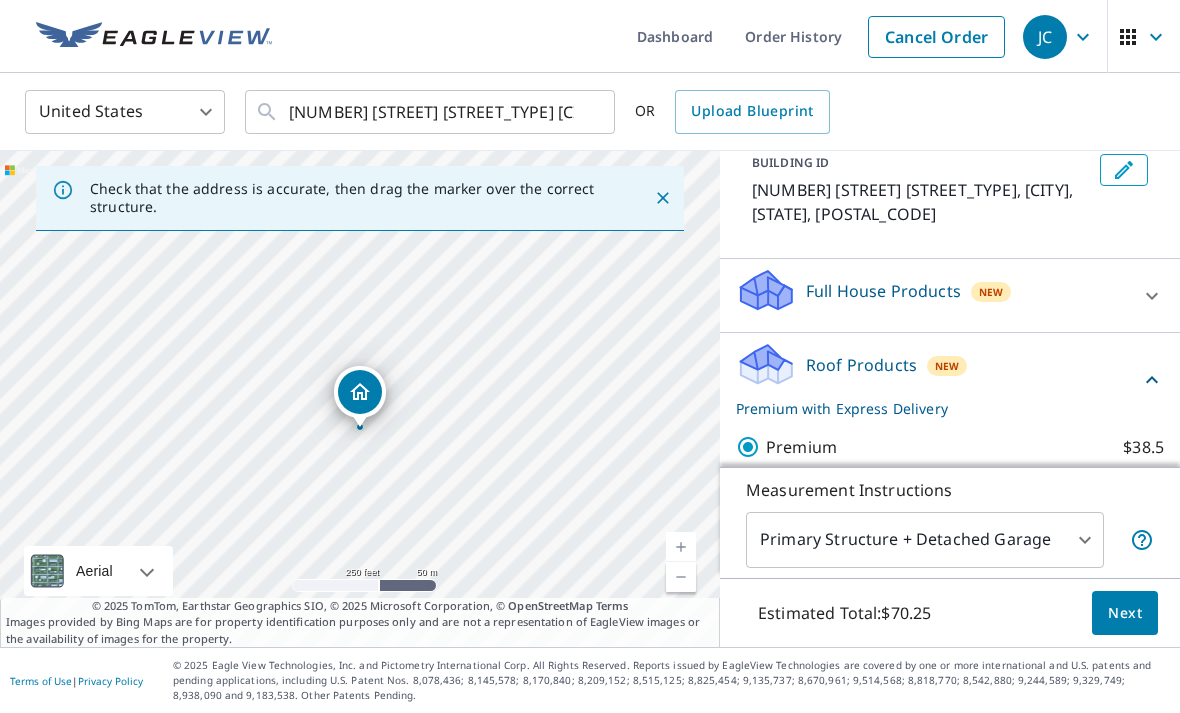 click on "Next" at bounding box center (1125, 613) 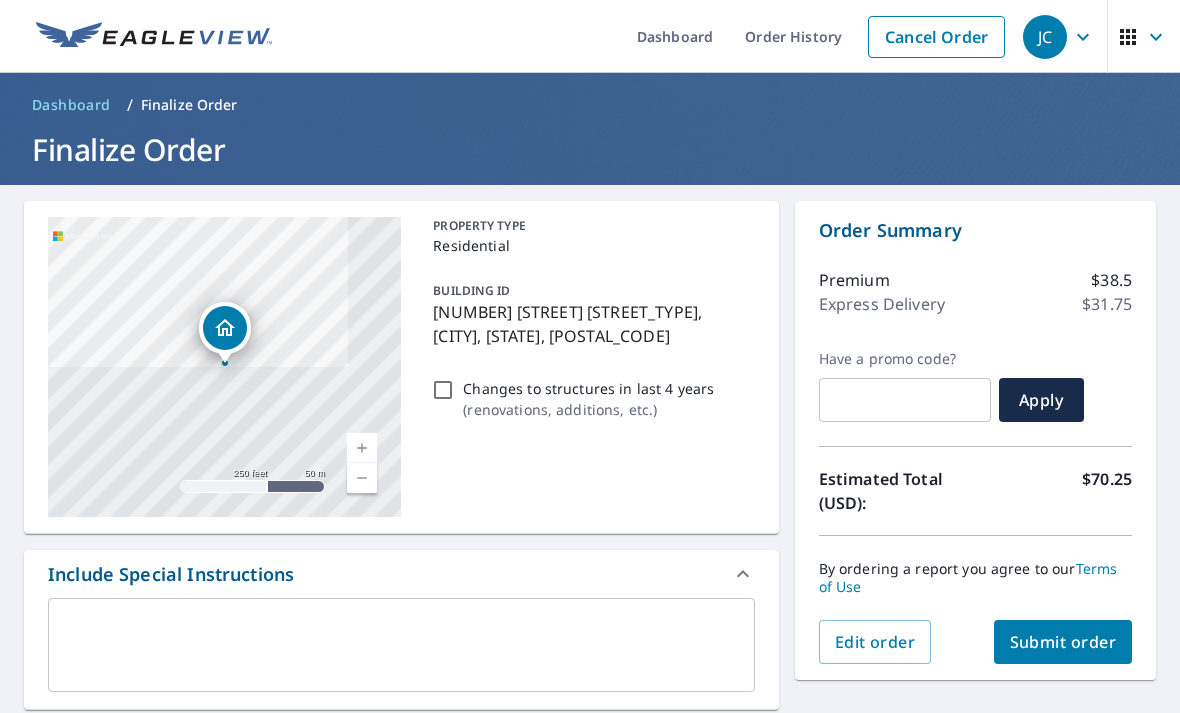 click on "Submit order" at bounding box center [1063, 642] 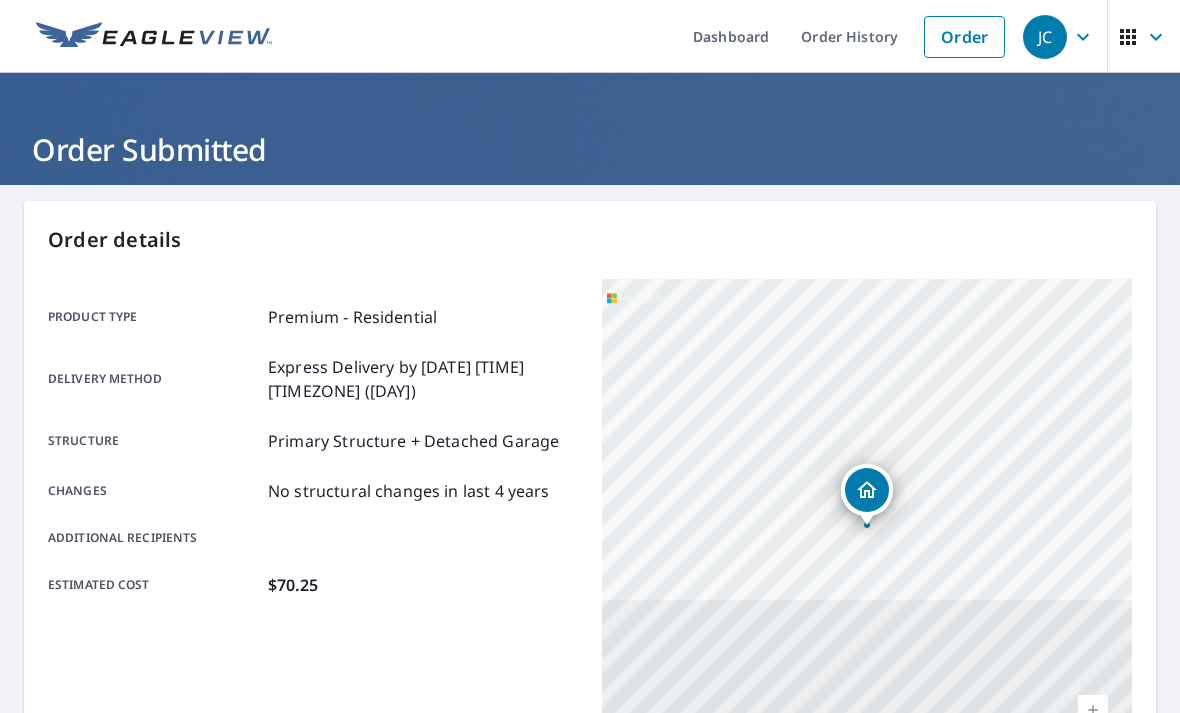 scroll, scrollTop: 0, scrollLeft: 0, axis: both 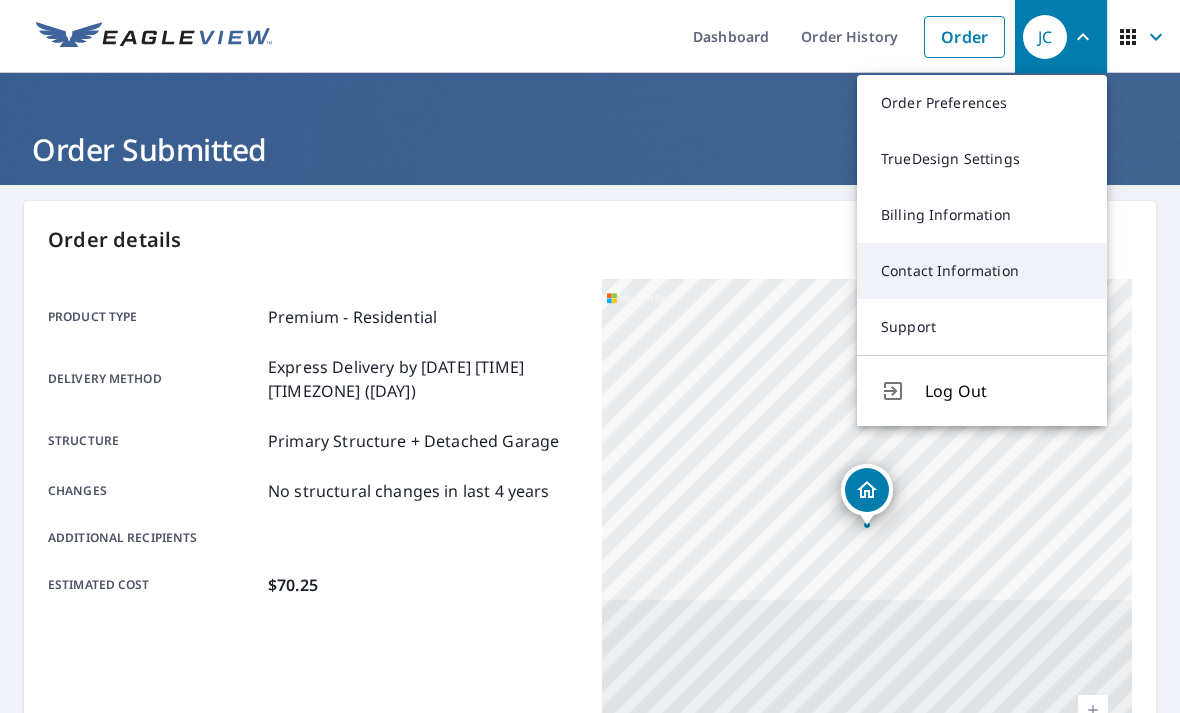 click on "Contact Information" at bounding box center (982, 271) 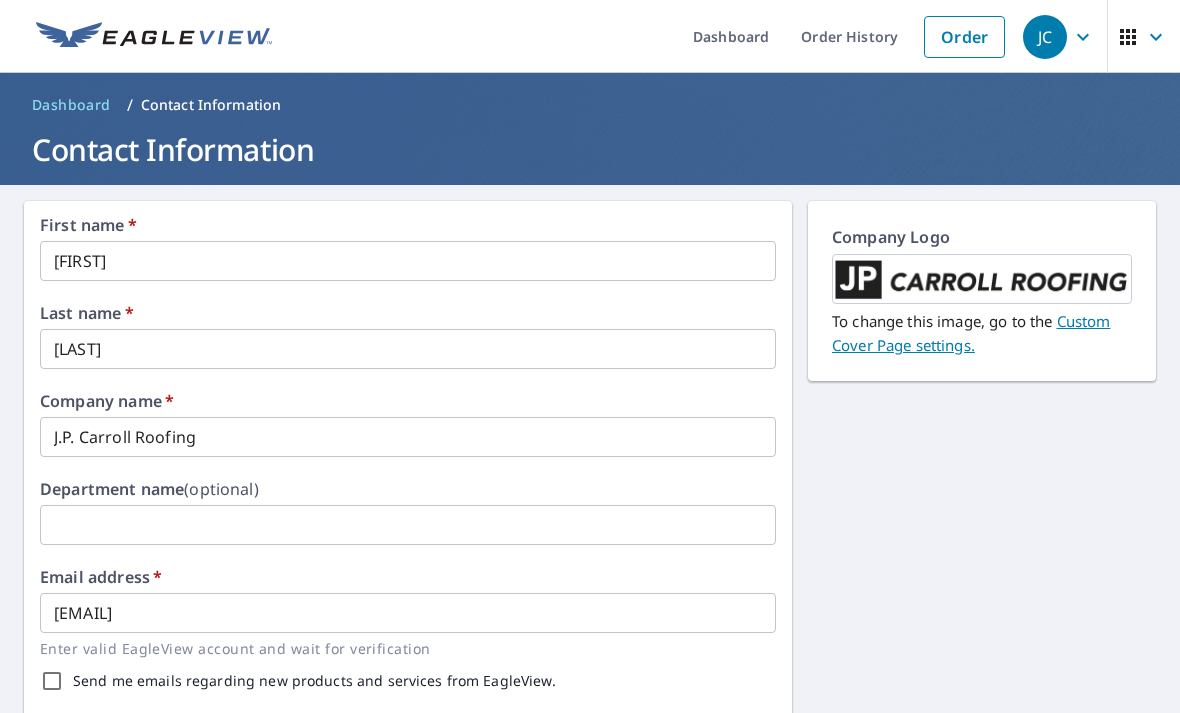 click on "JC" at bounding box center [1045, 37] 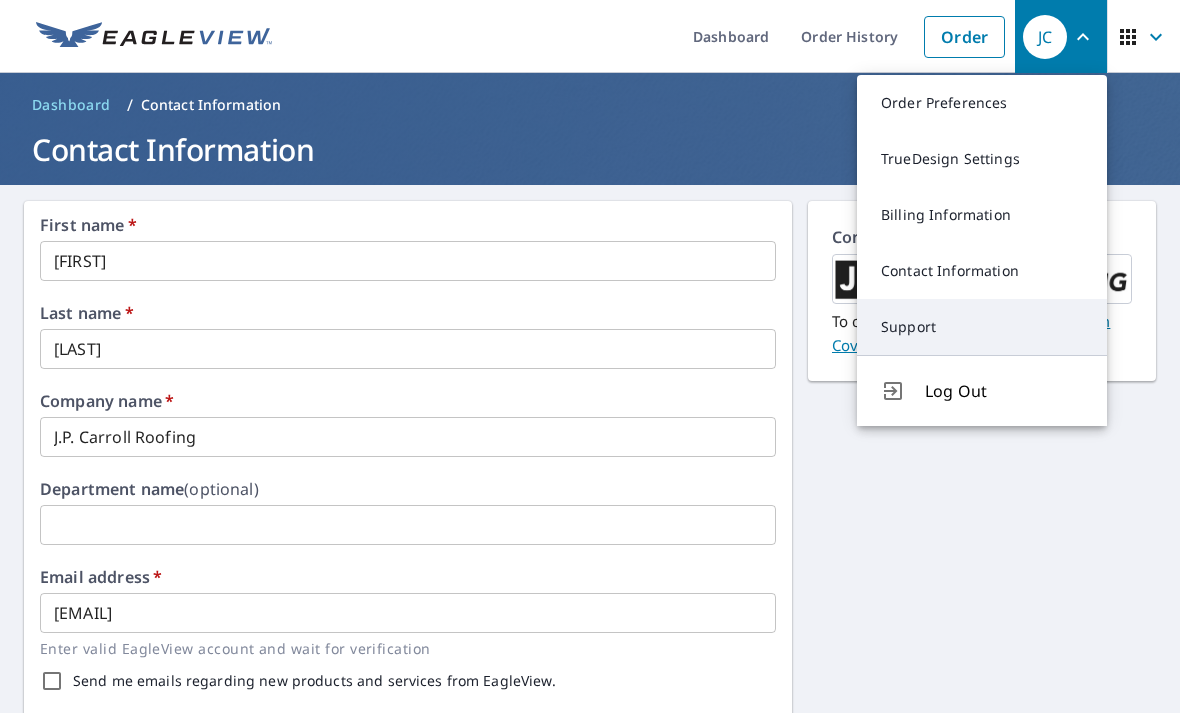 click on "Support" at bounding box center [982, 327] 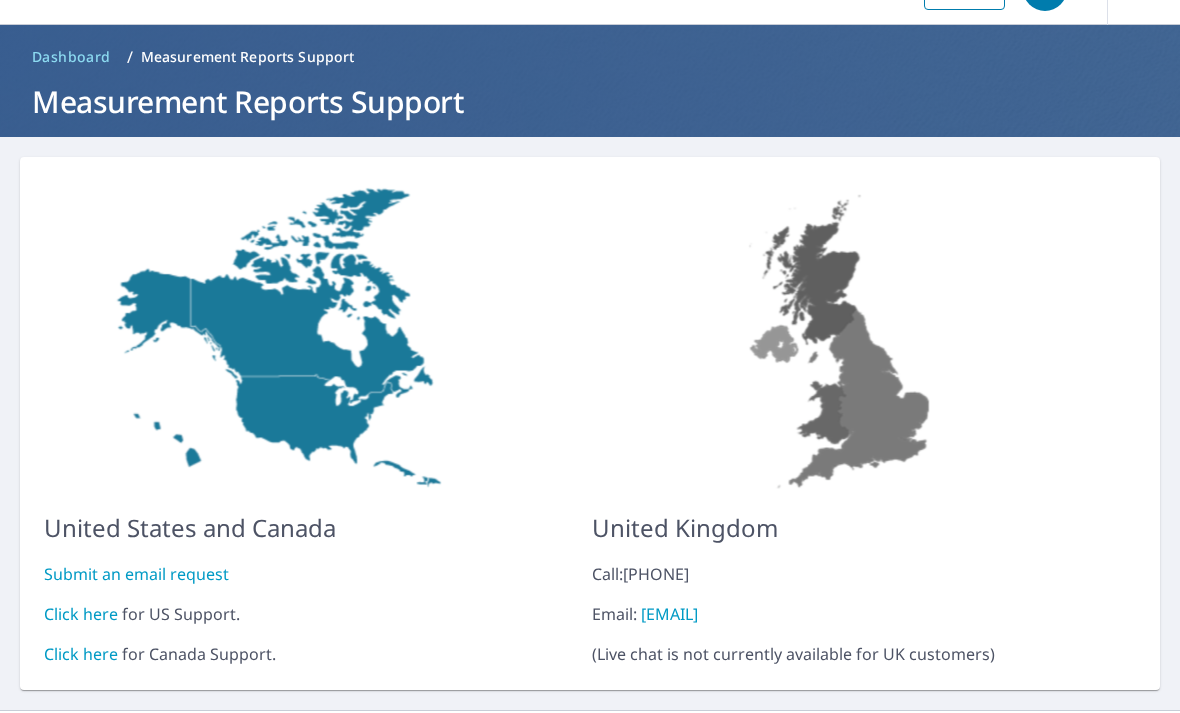 scroll, scrollTop: 47, scrollLeft: 0, axis: vertical 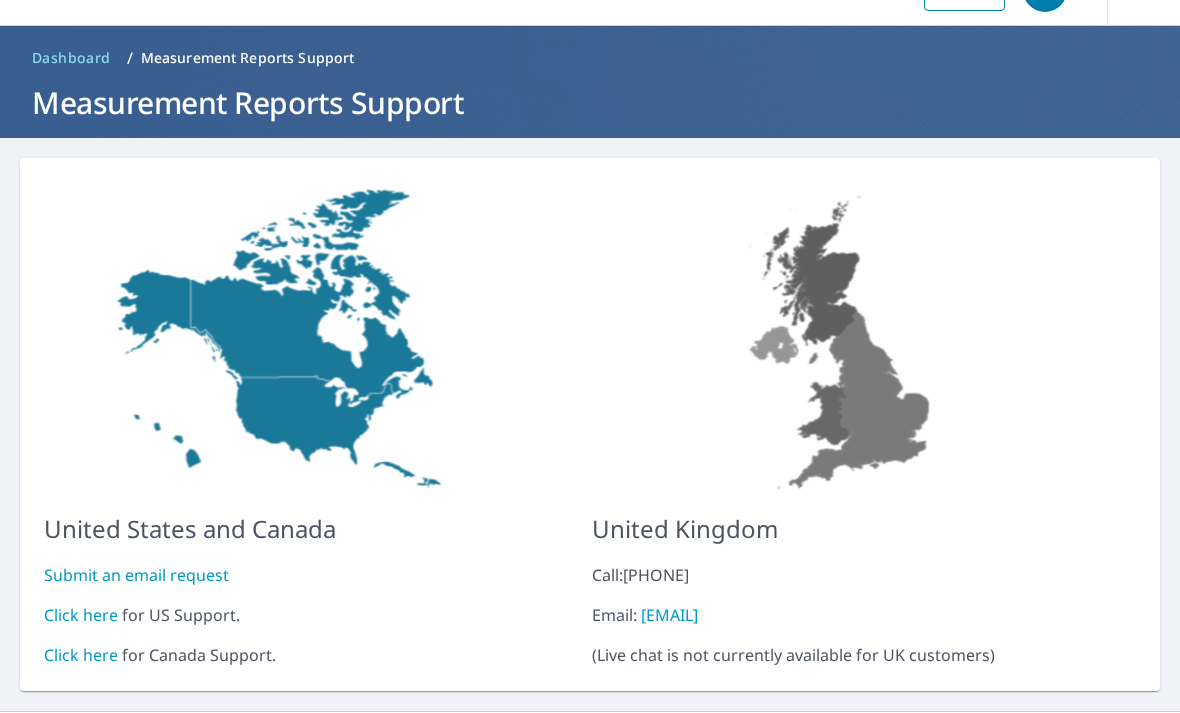 click on "Click here" at bounding box center [81, 615] 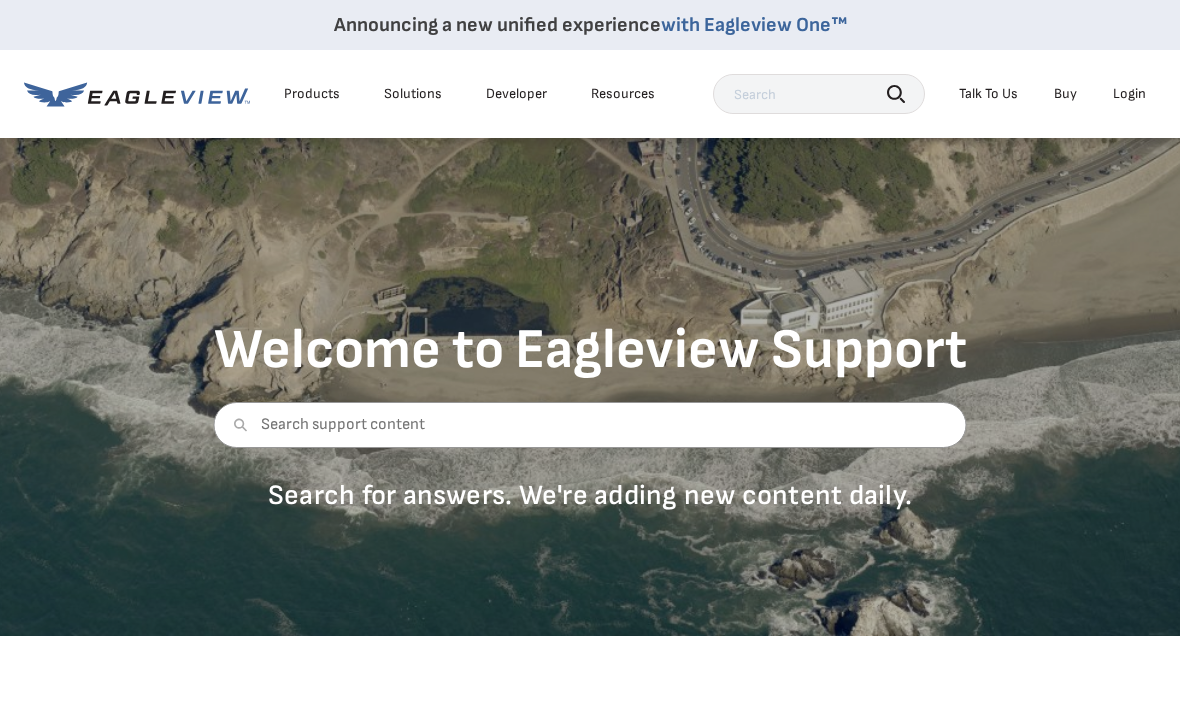 scroll, scrollTop: 0, scrollLeft: 0, axis: both 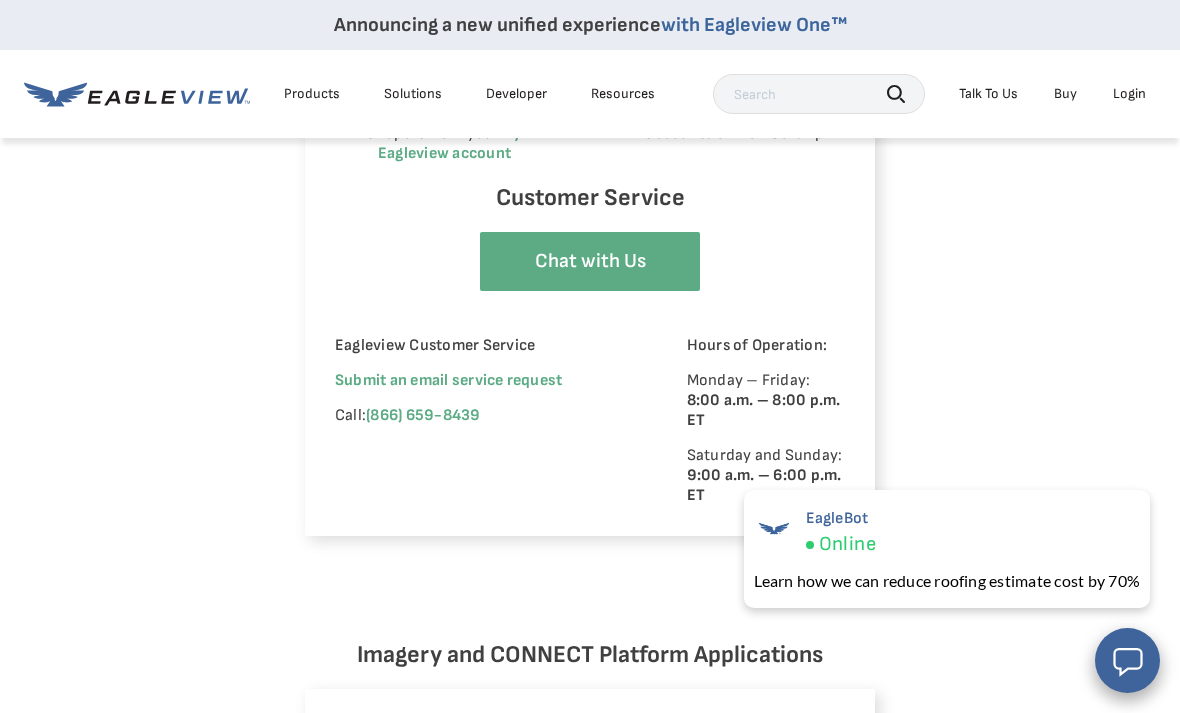 click on "Login" at bounding box center [1129, 94] 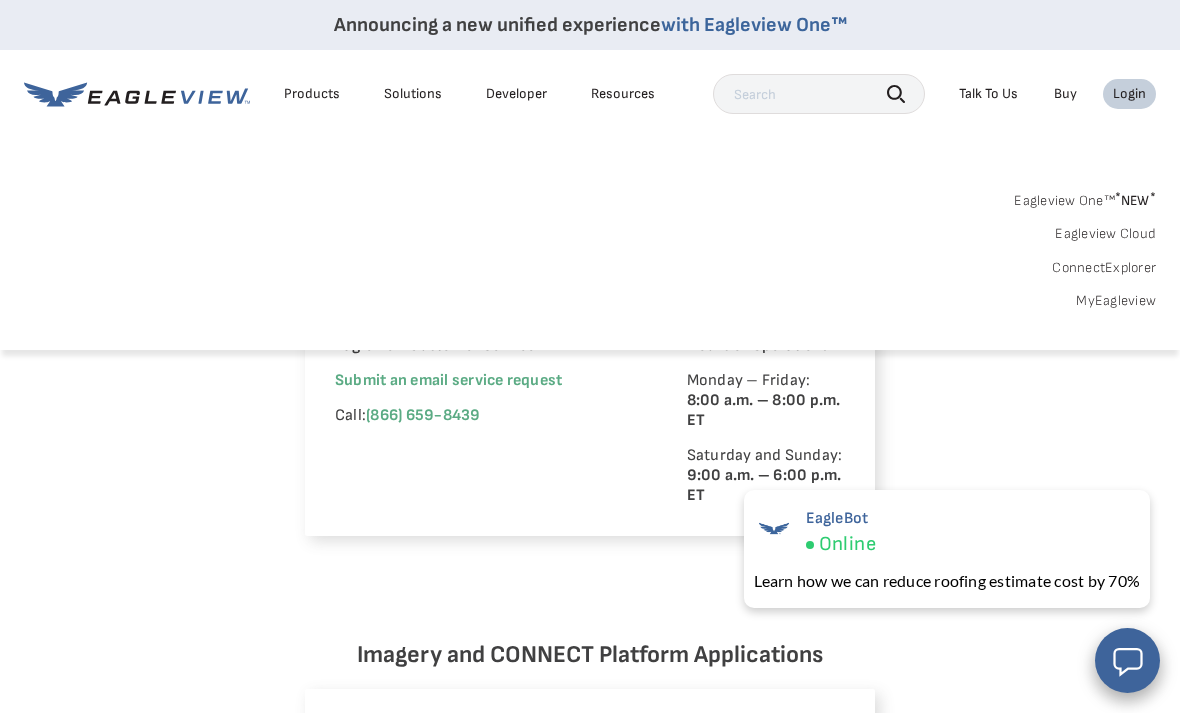 click on "MyEagleview" at bounding box center [1116, 301] 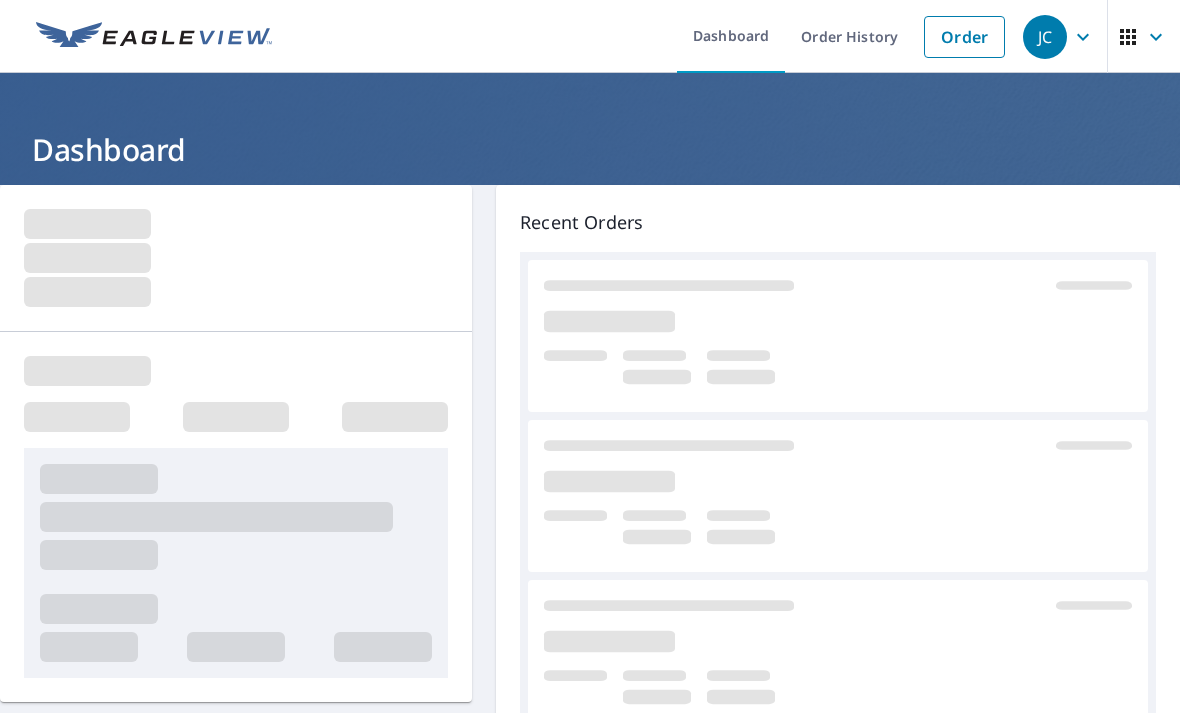 scroll, scrollTop: 0, scrollLeft: 0, axis: both 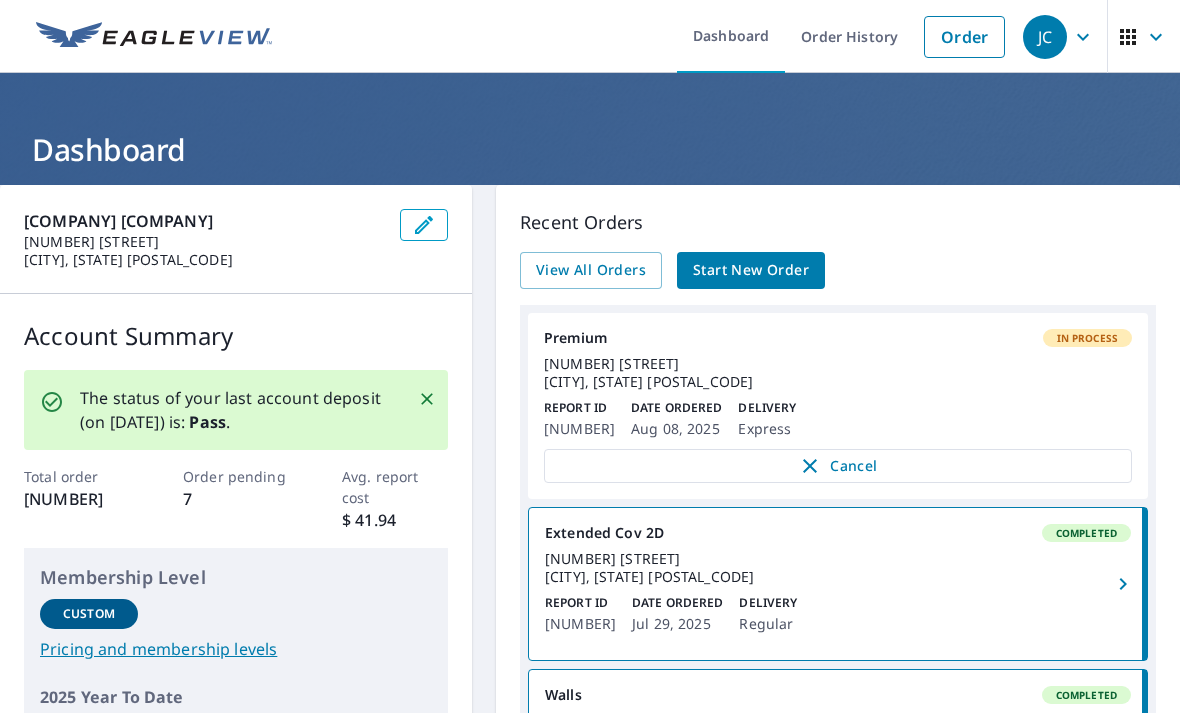 click on "Premium In Process [NUMBER] [STREET]
[CITY], [STATE] [POSTAL_CODE] Report ID [NUMBER] Date Ordered [DATE] Delivery Express Cancel" at bounding box center [838, 406] 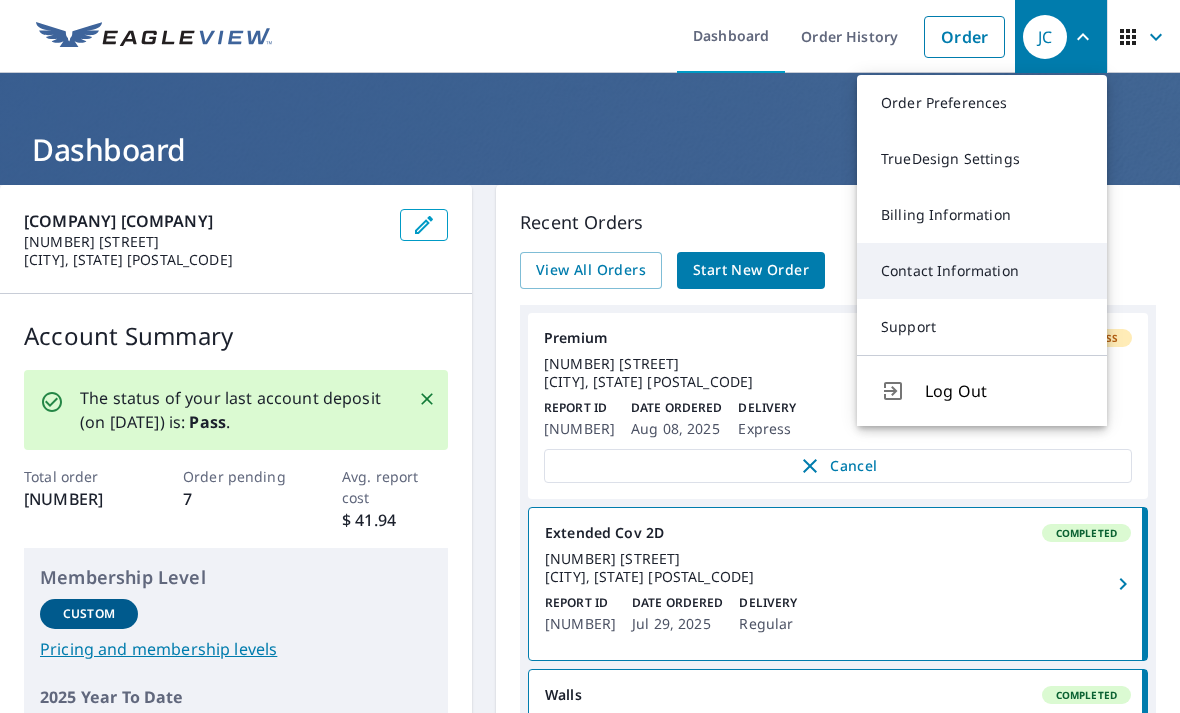 click on "Contact Information" at bounding box center [982, 271] 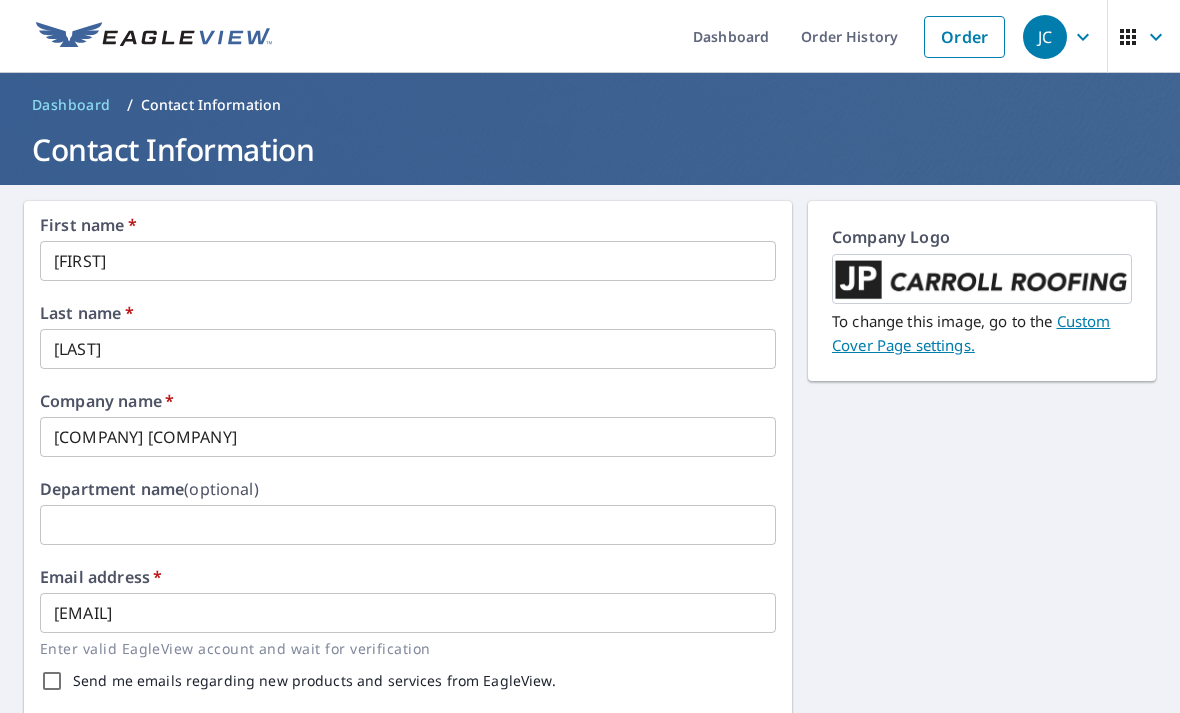 scroll, scrollTop: 0, scrollLeft: 0, axis: both 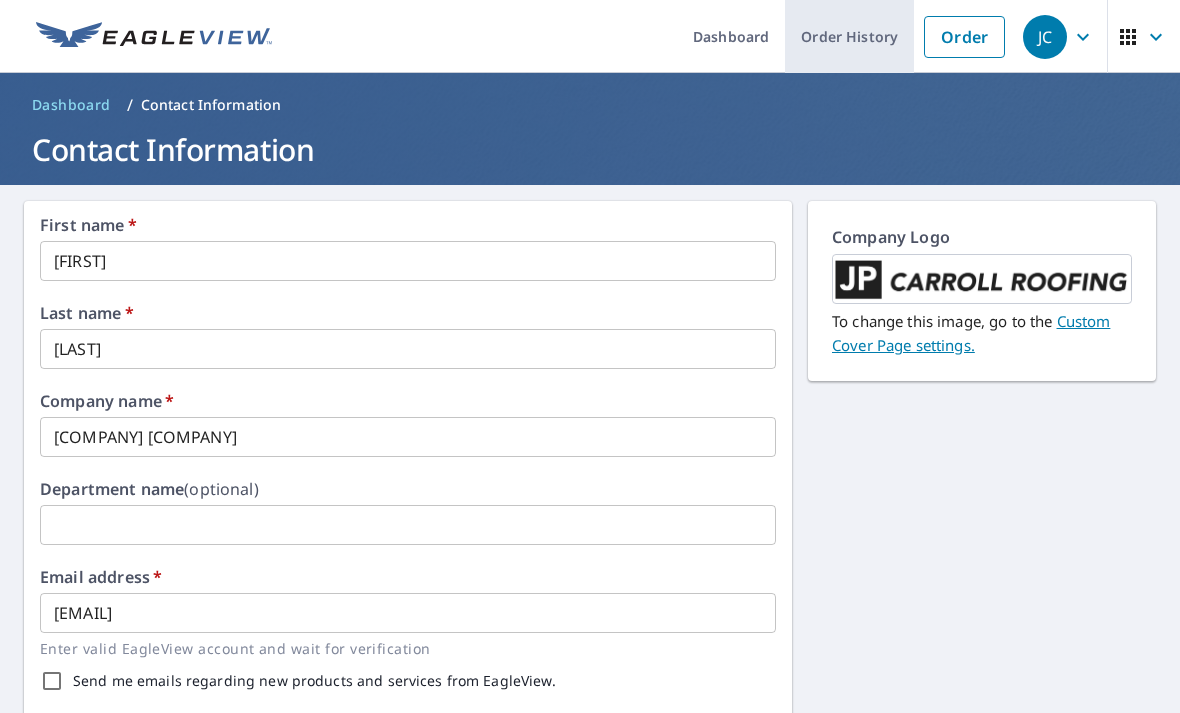 click on "Order History" at bounding box center [849, 36] 